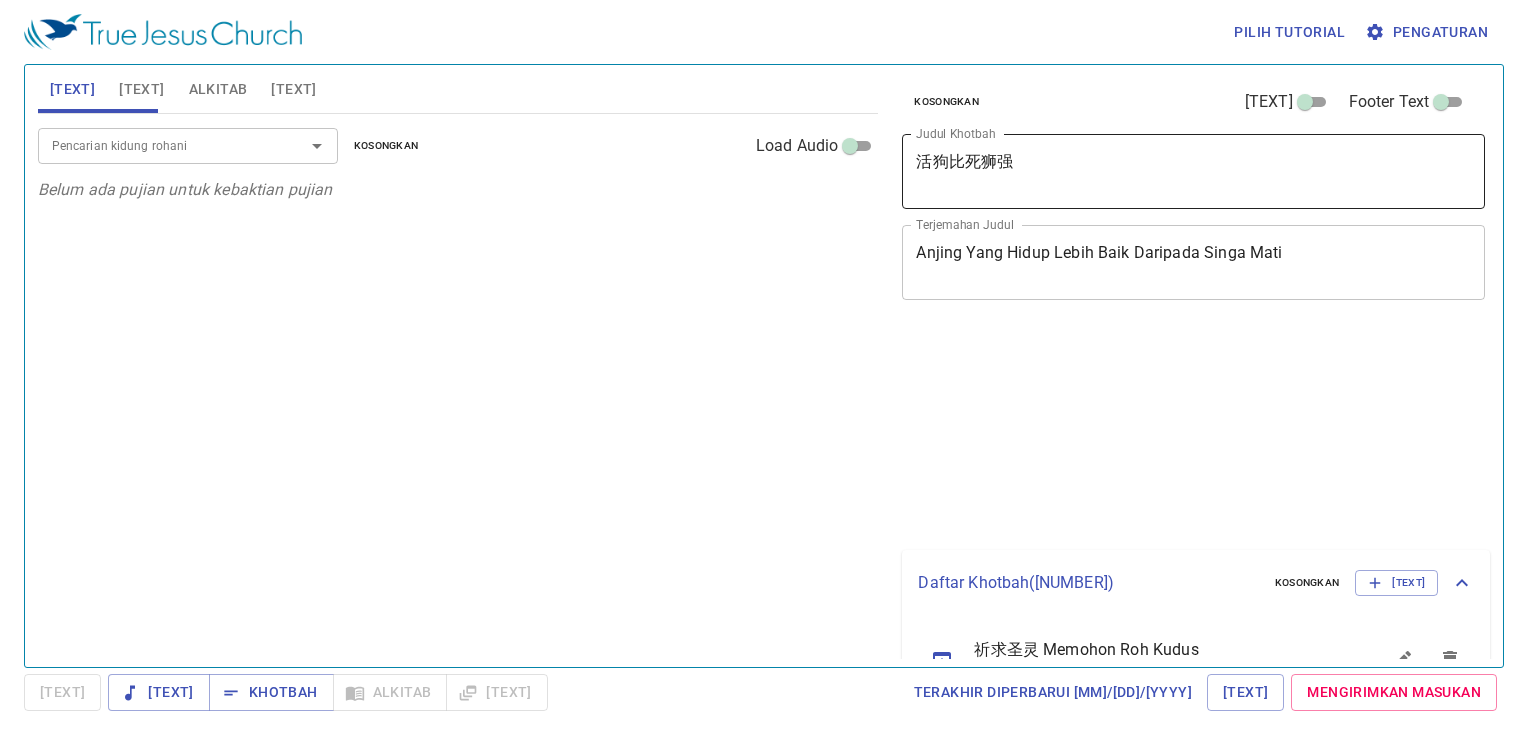 scroll, scrollTop: 0, scrollLeft: 0, axis: both 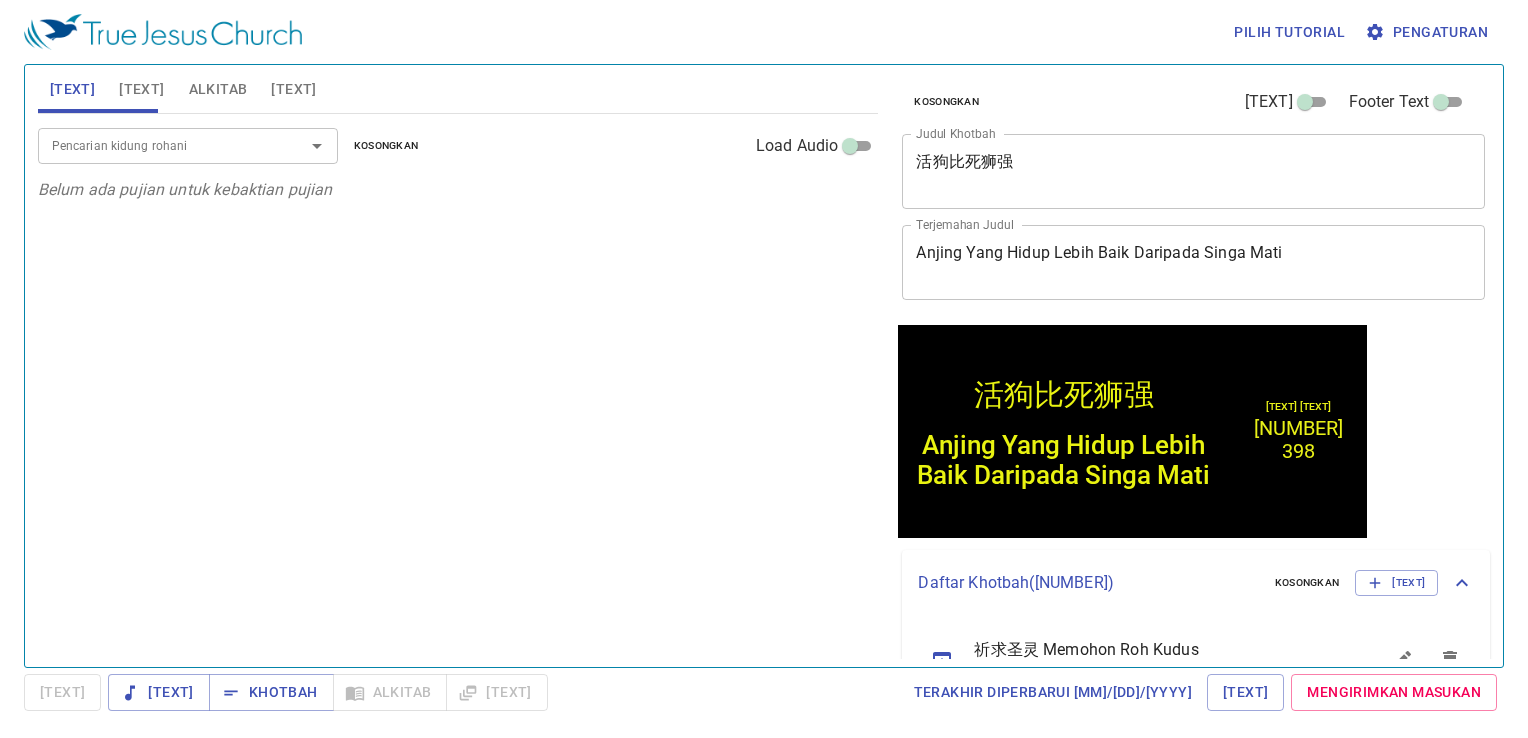 click on "[TEXT]" at bounding box center [141, 89] 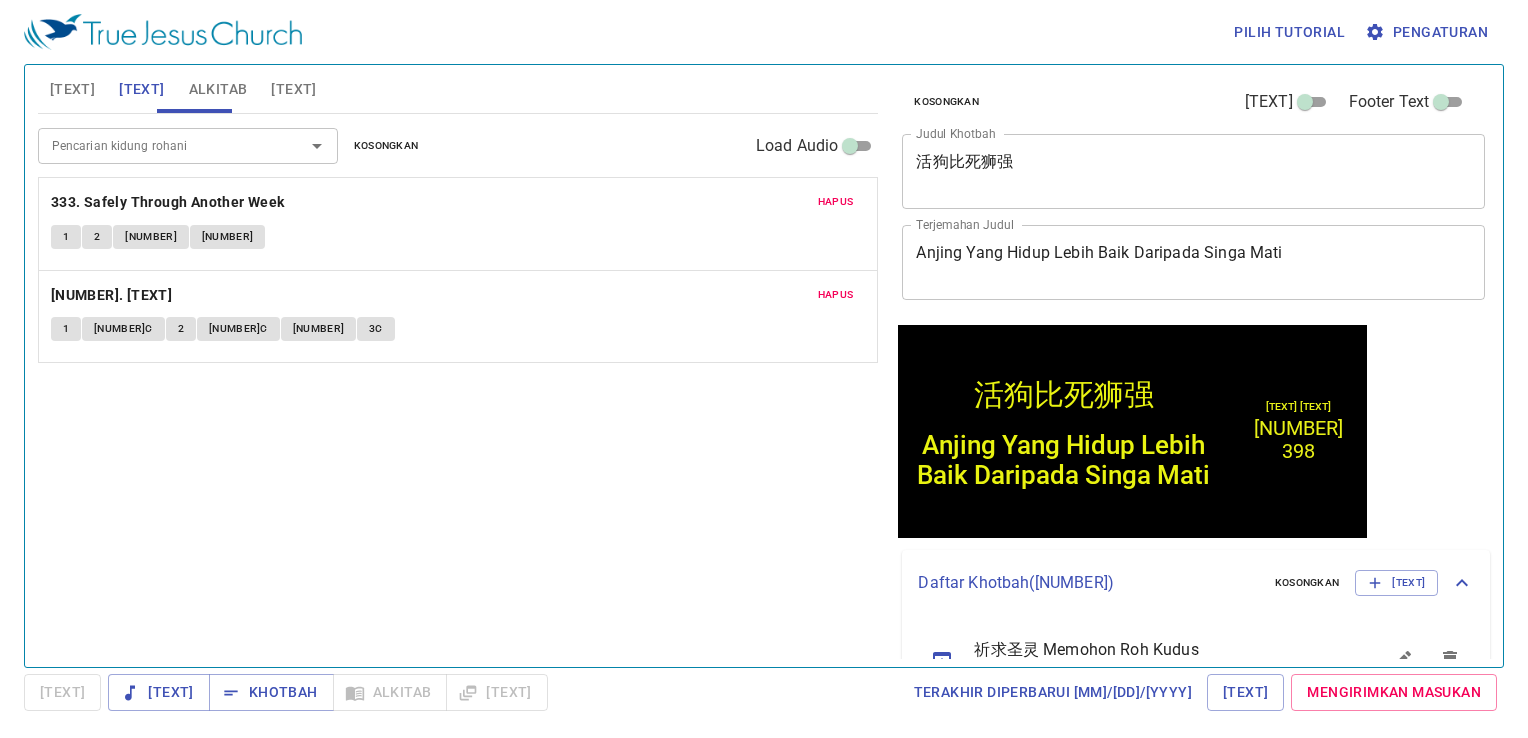 click on "[TEXT]" at bounding box center [72, 89] 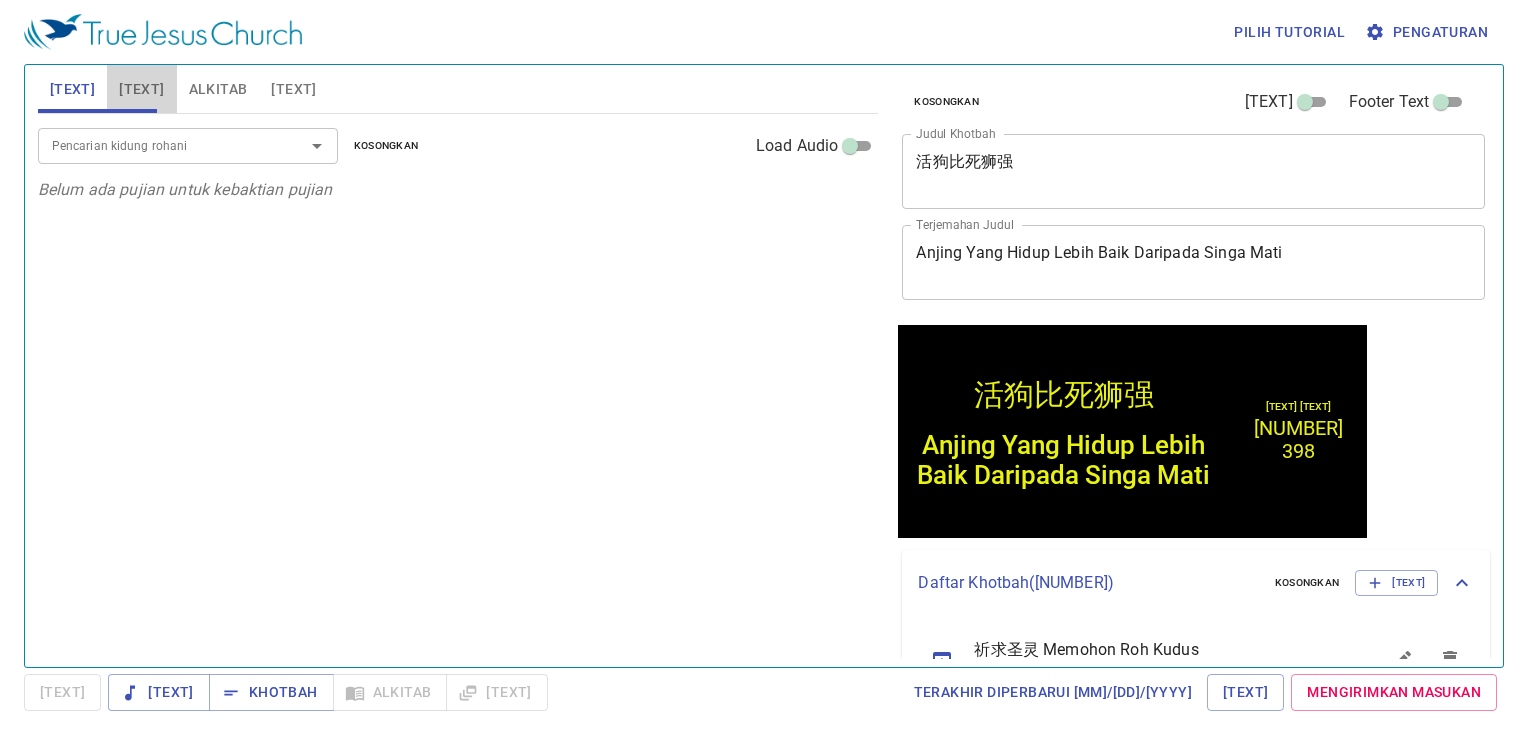 drag, startPoint x: 179, startPoint y: 81, endPoint x: 463, endPoint y: 198, distance: 307.1563 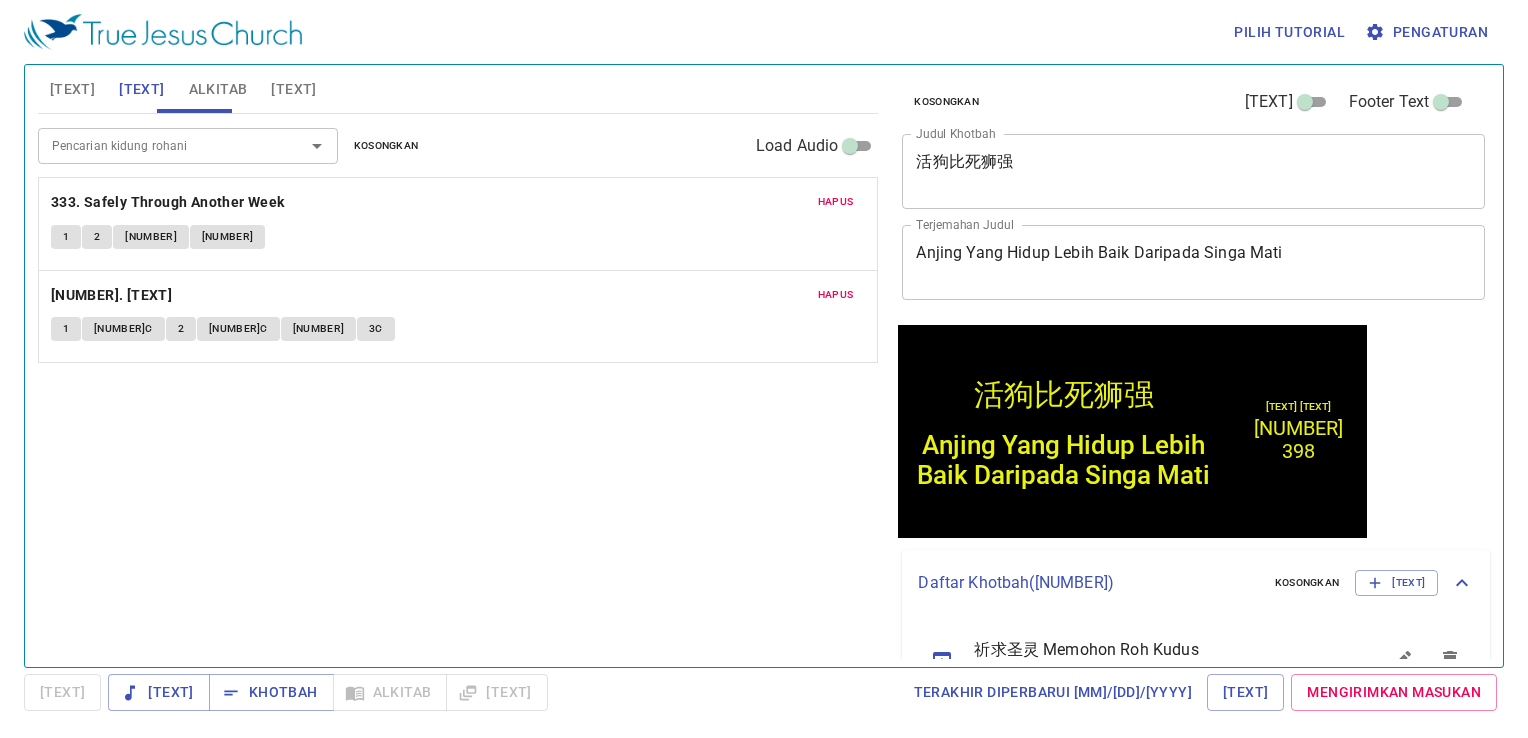 click on "Hapus" at bounding box center (836, 202) 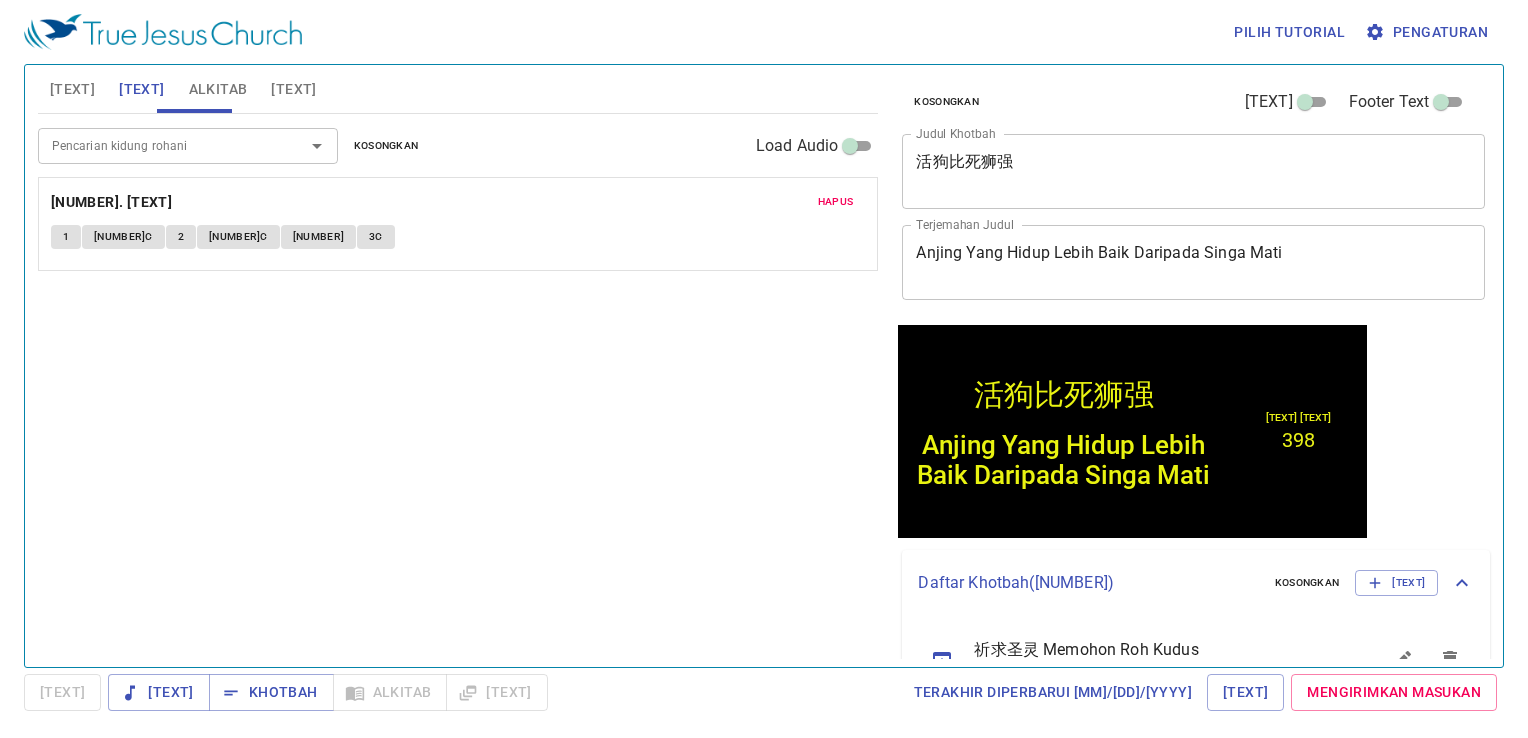 click on "Hapus" at bounding box center (836, 202) 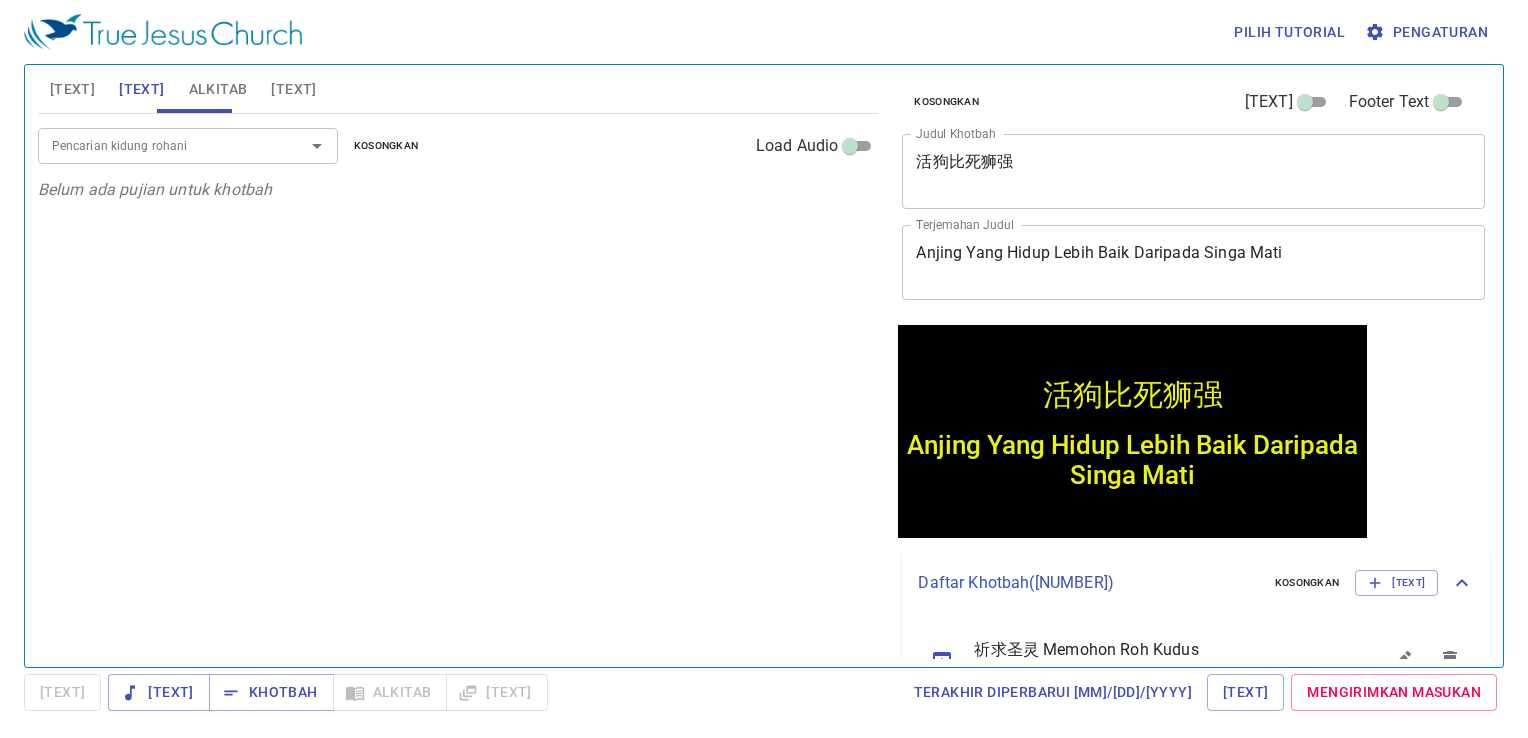 click on "Pencarian kidung rohani" at bounding box center [158, 145] 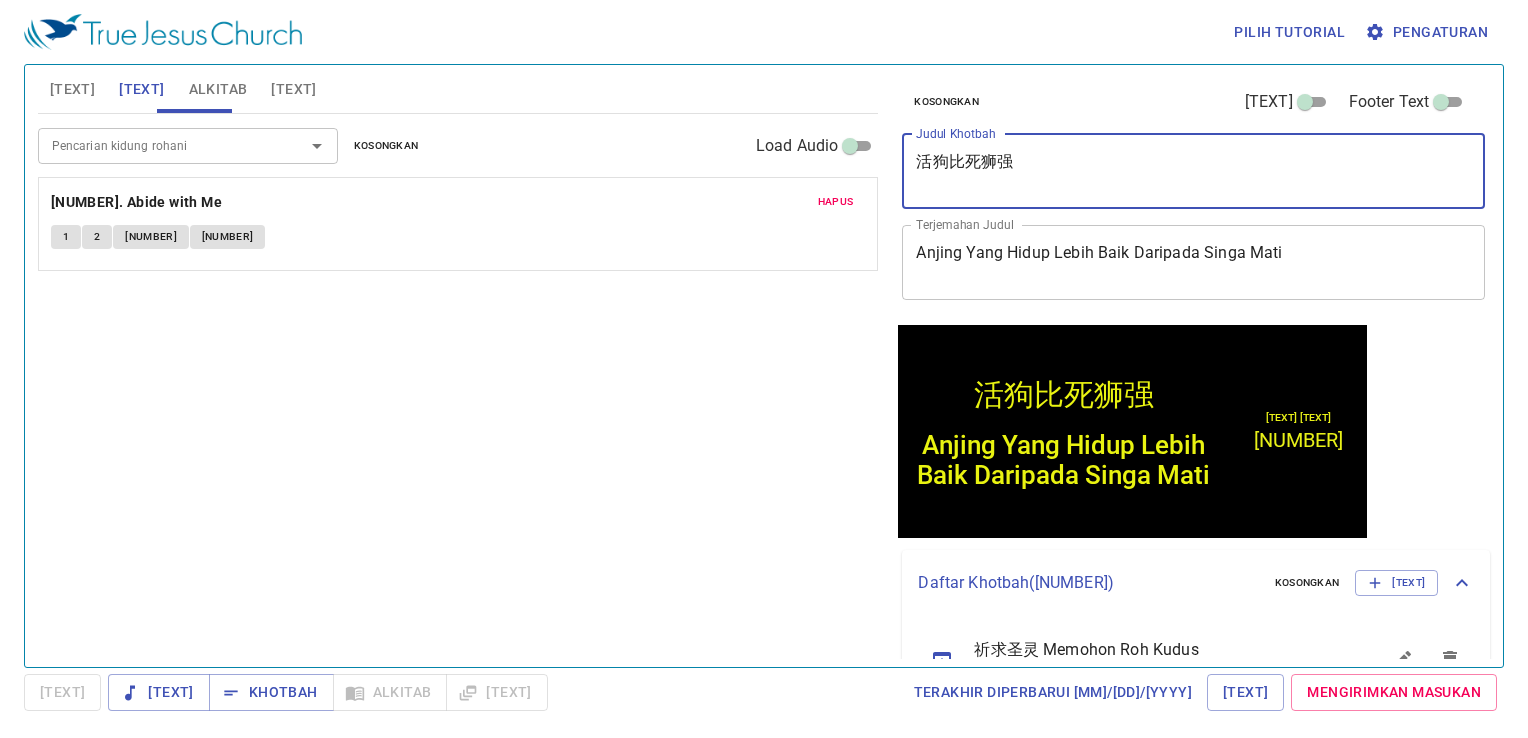 click on "活狗比死狮强" at bounding box center (1193, 171) 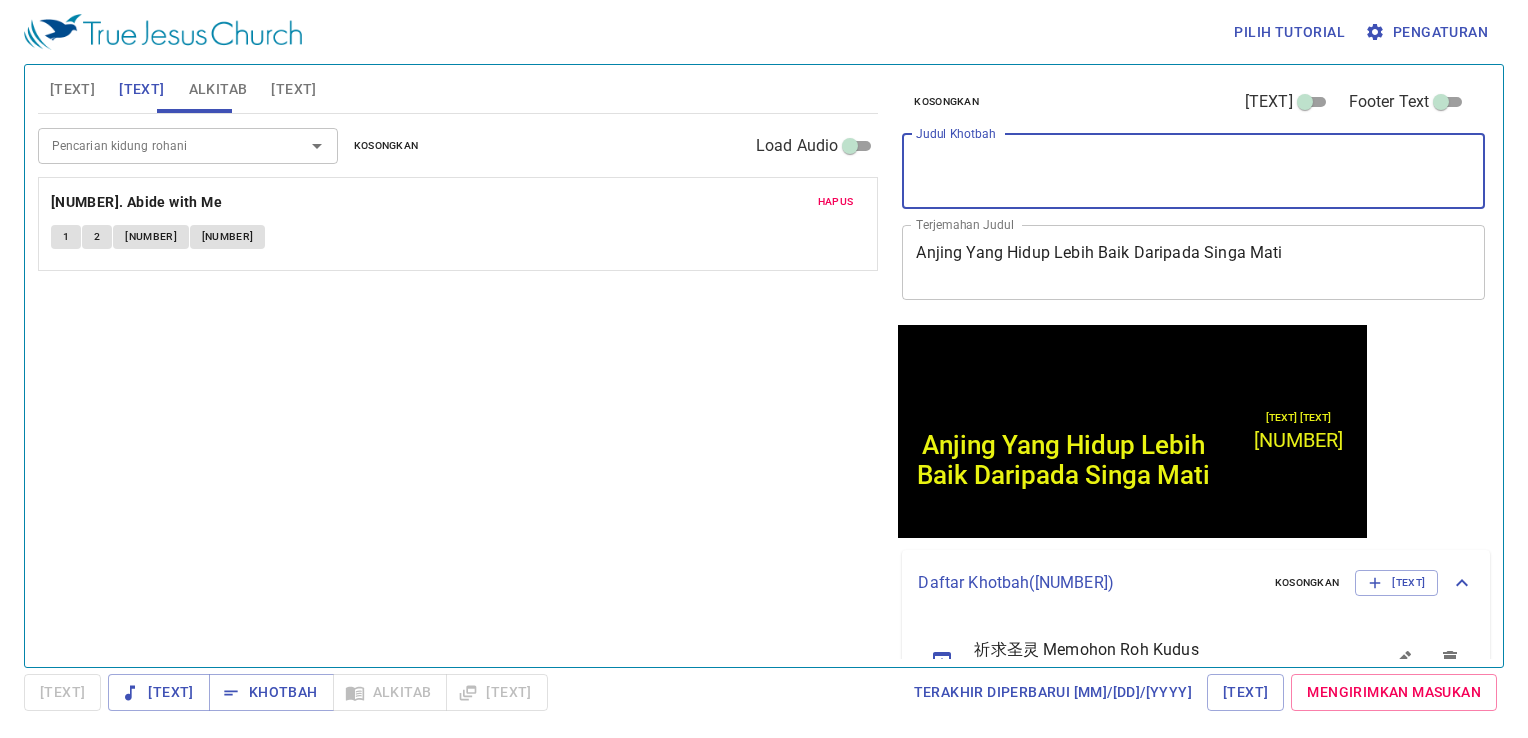 type 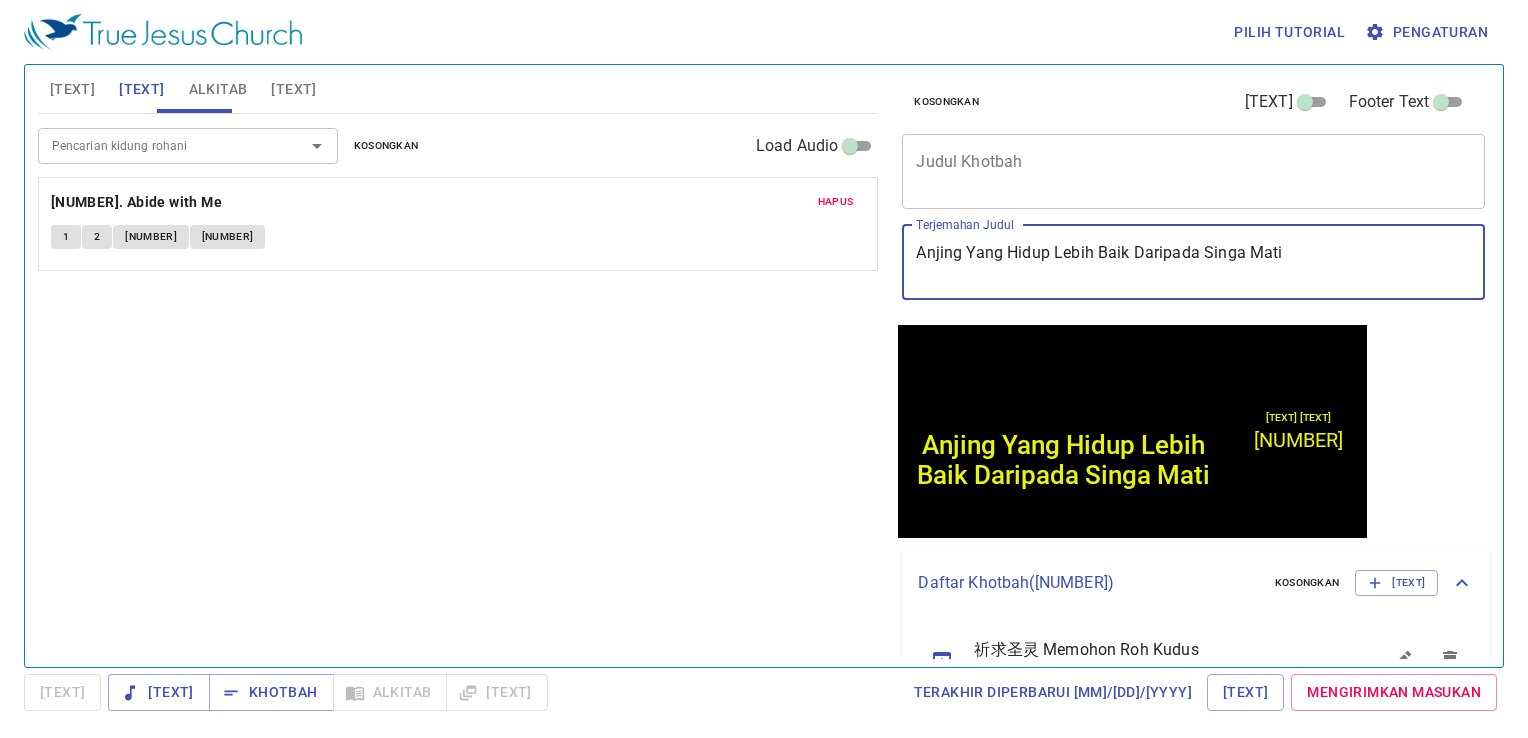 click on "Anjing Yang Hidup Lebih Baik Daripada Singa Mati" at bounding box center (1193, 262) 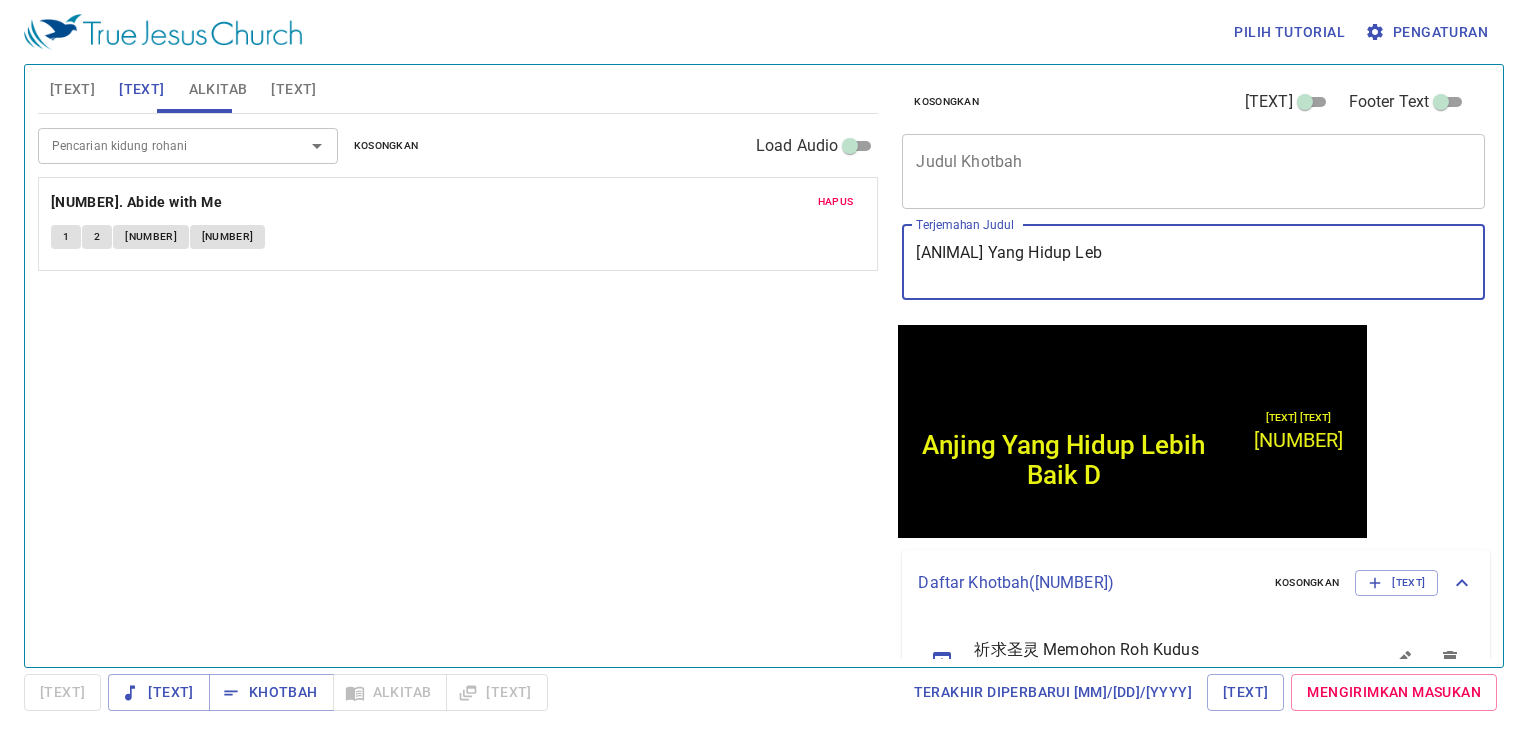 type on "Anjing Yang Hidup Le" 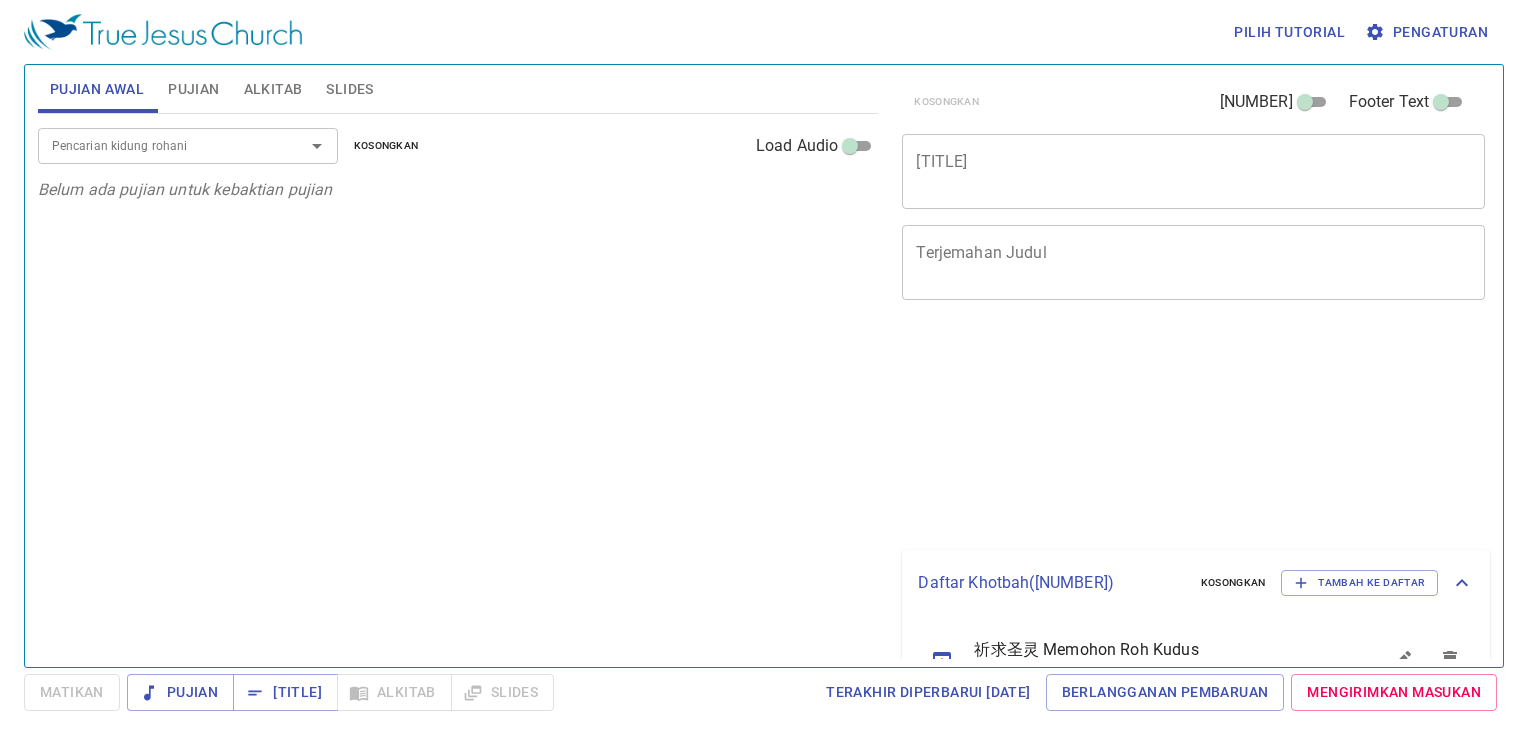 scroll, scrollTop: 0, scrollLeft: 0, axis: both 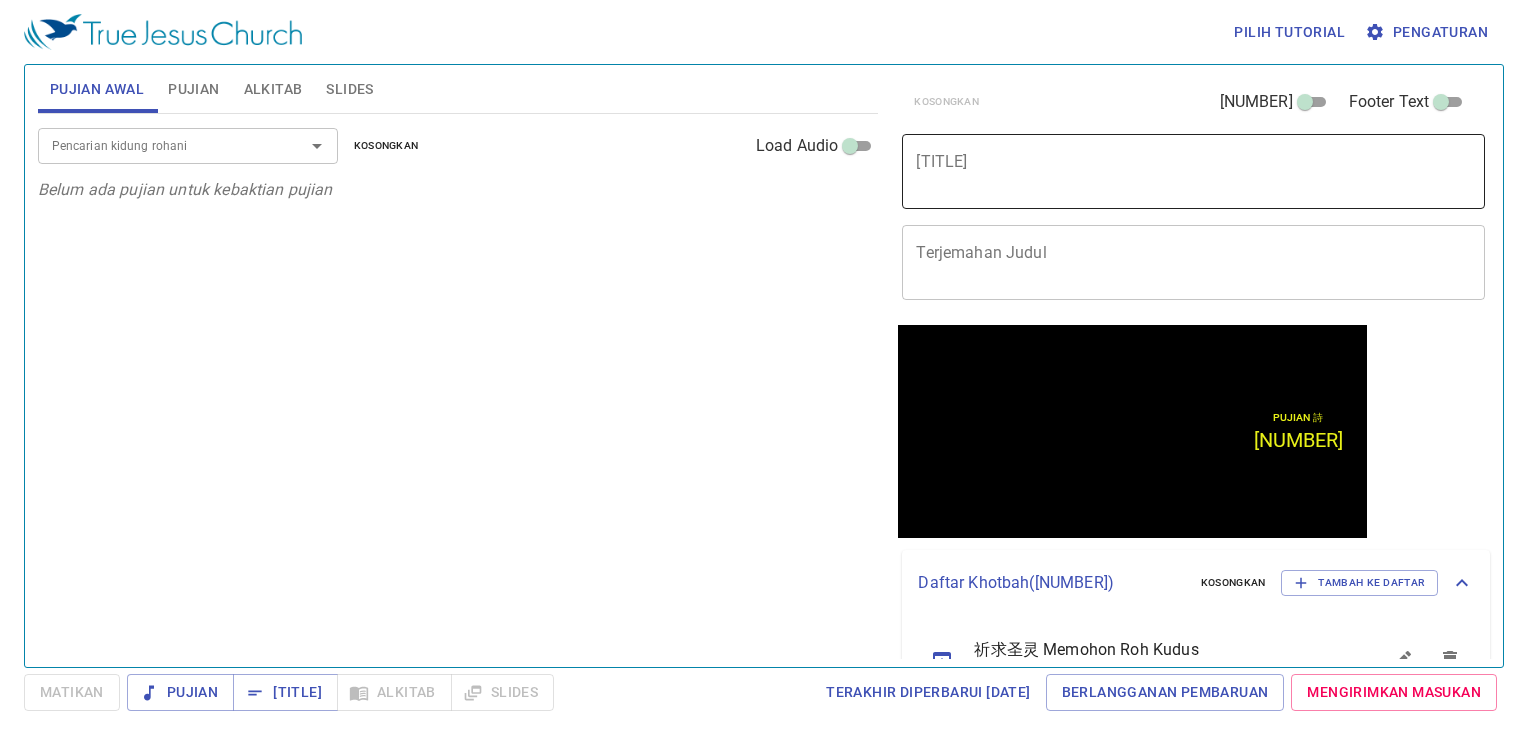 click on "x Judul Khotbah" at bounding box center [1193, 171] 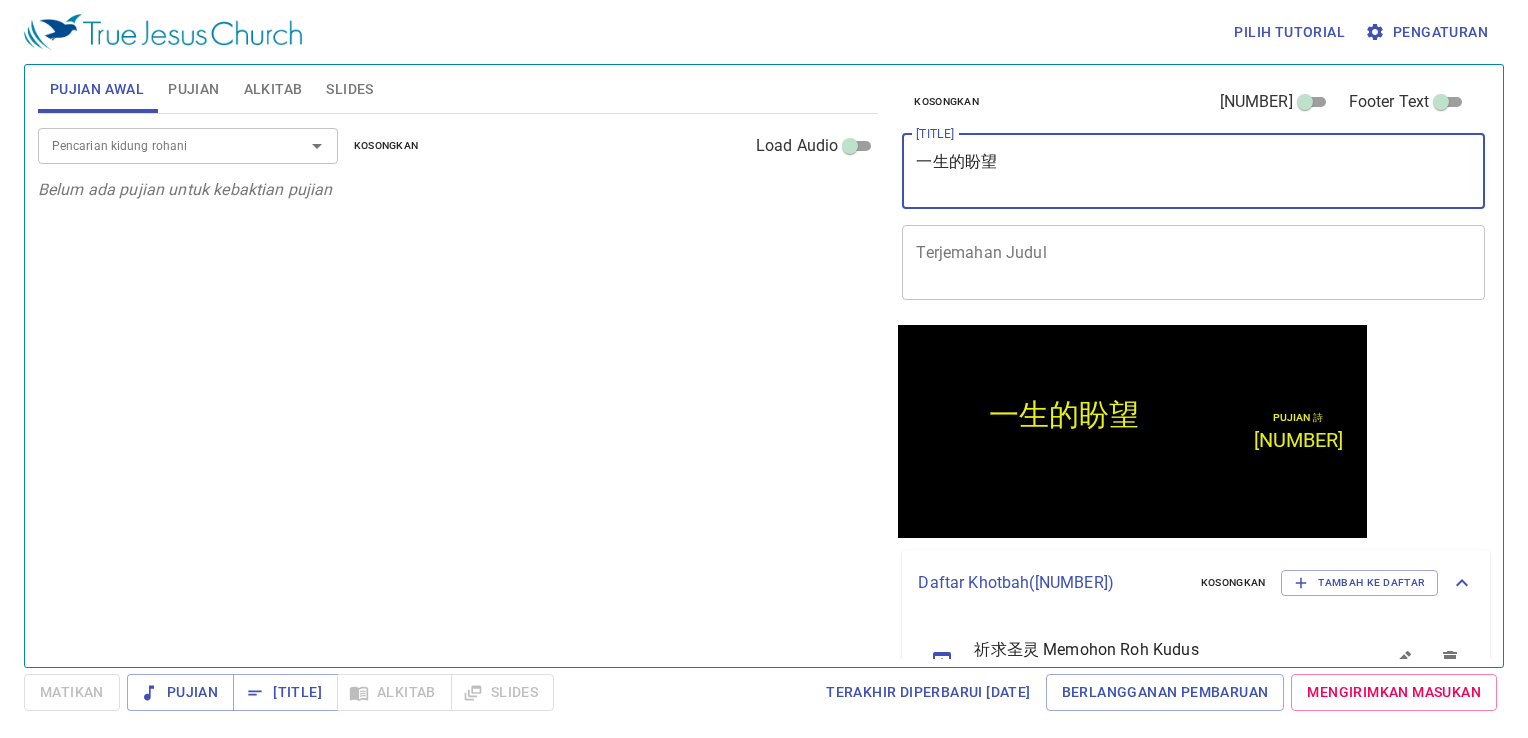 type on "一生的盼望" 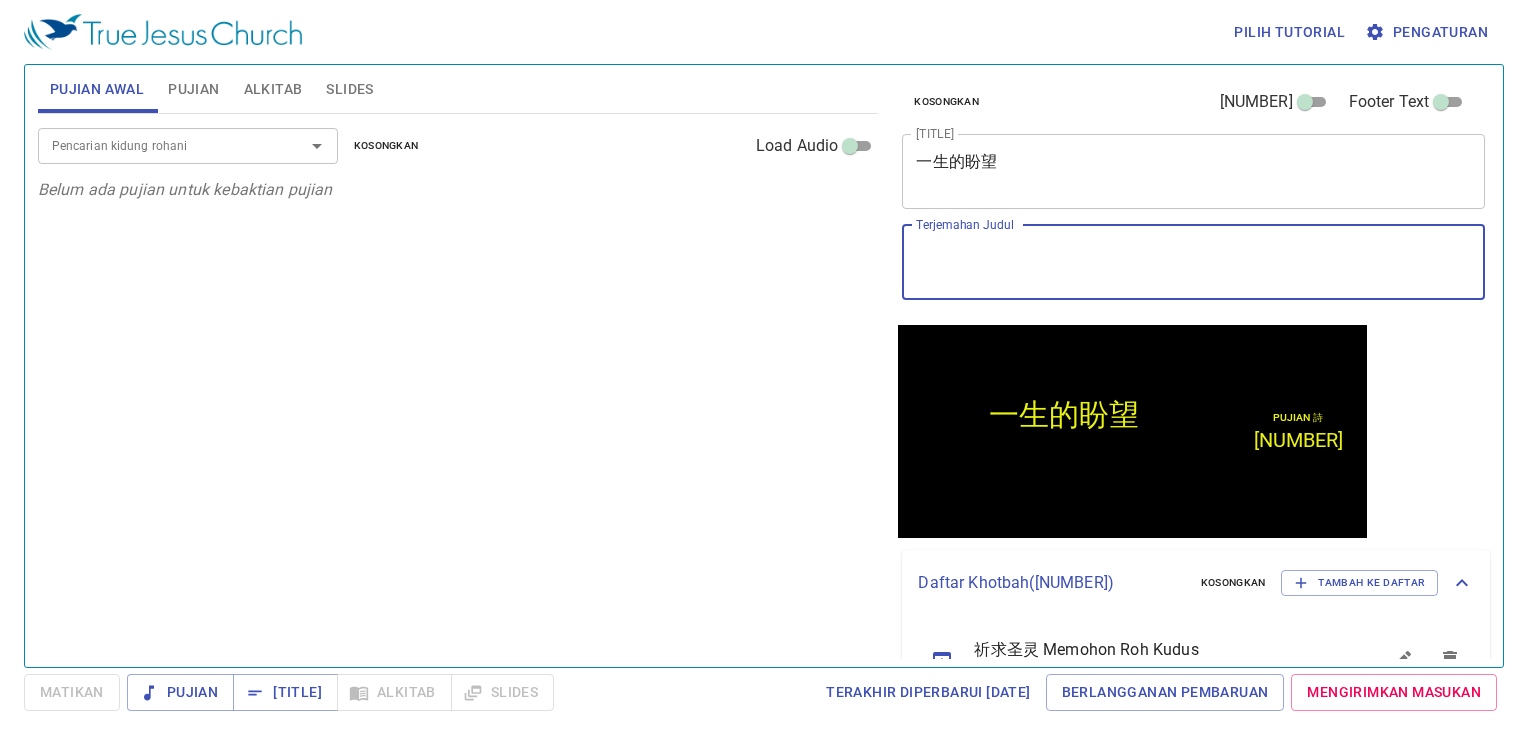 click on "Terjemahan Judul" at bounding box center (1193, 262) 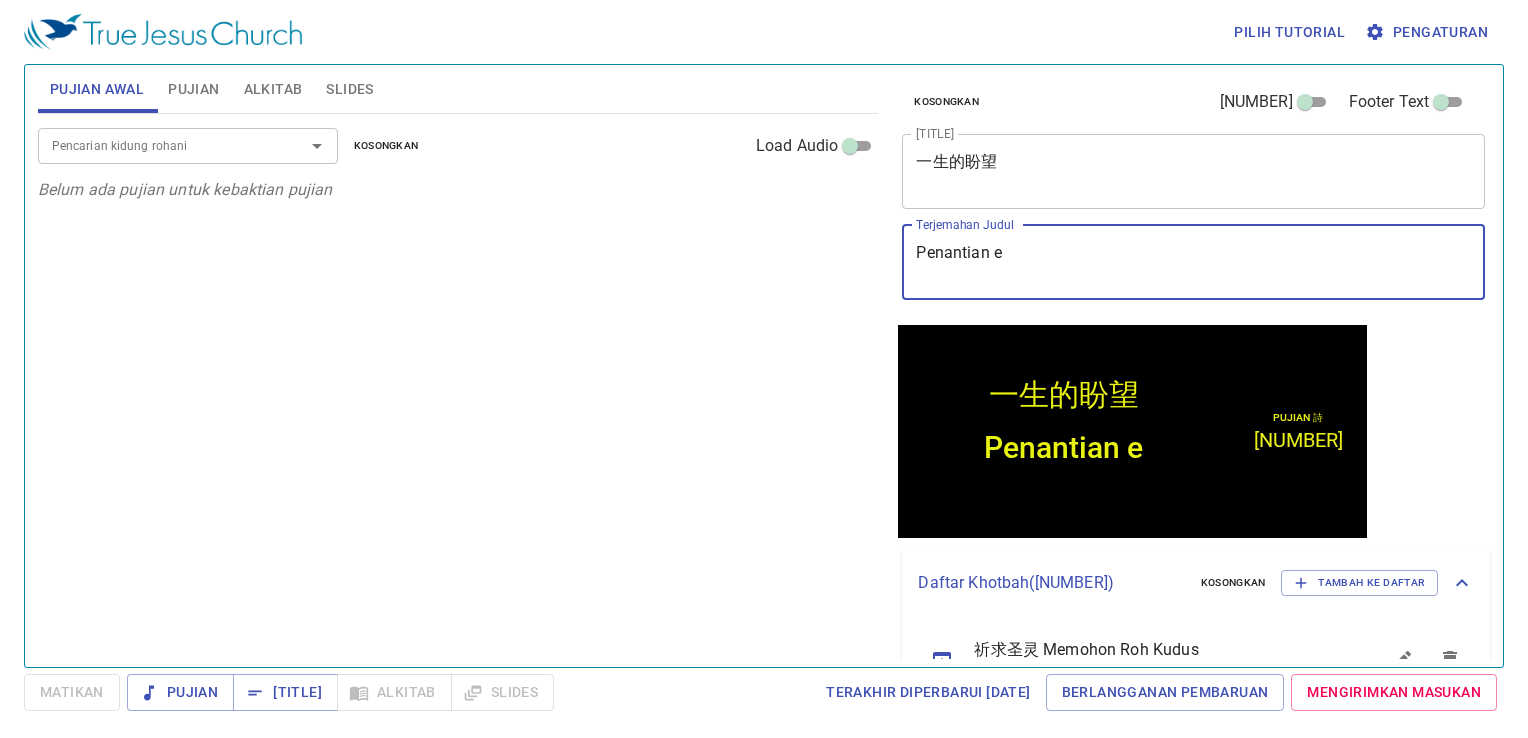 type on "Penantian e" 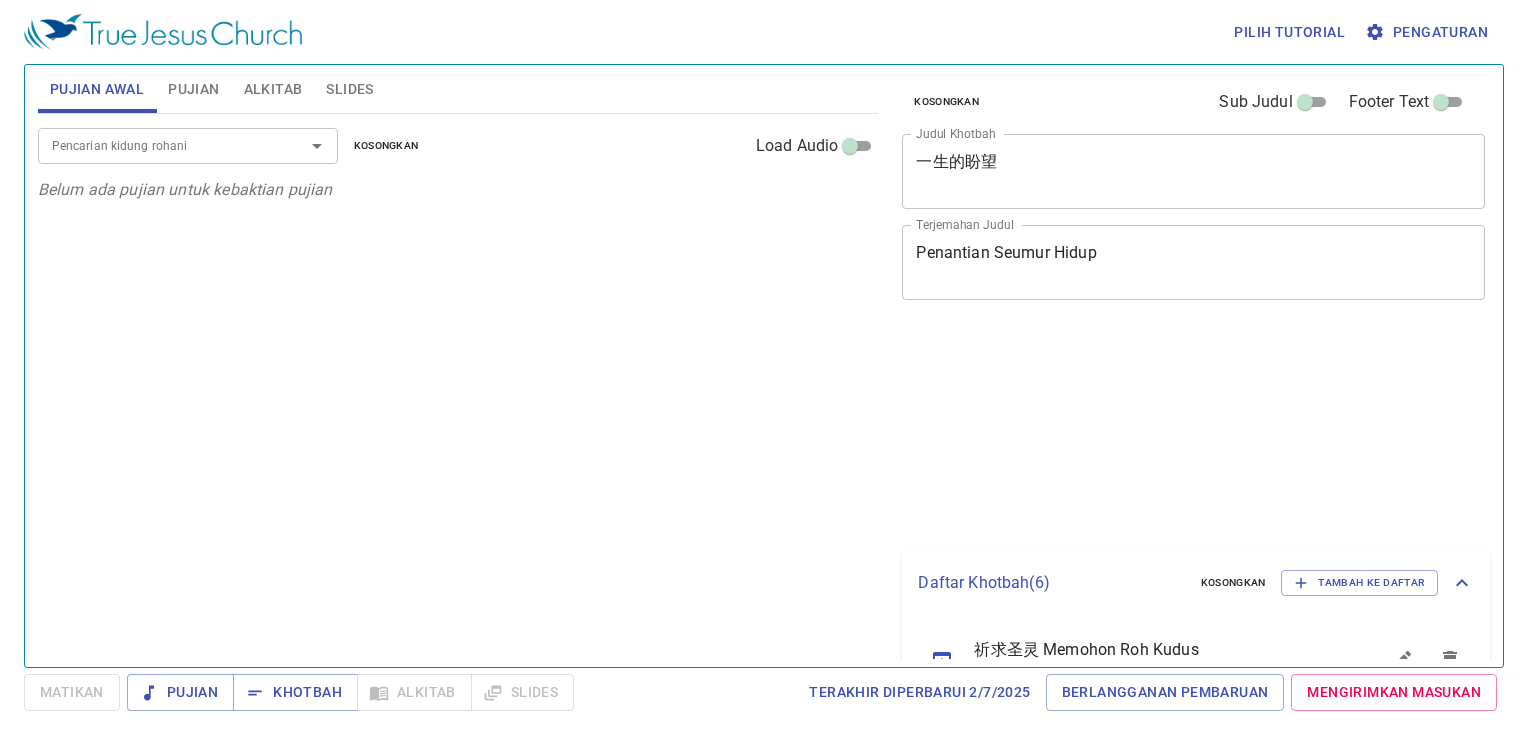 scroll, scrollTop: 0, scrollLeft: 0, axis: both 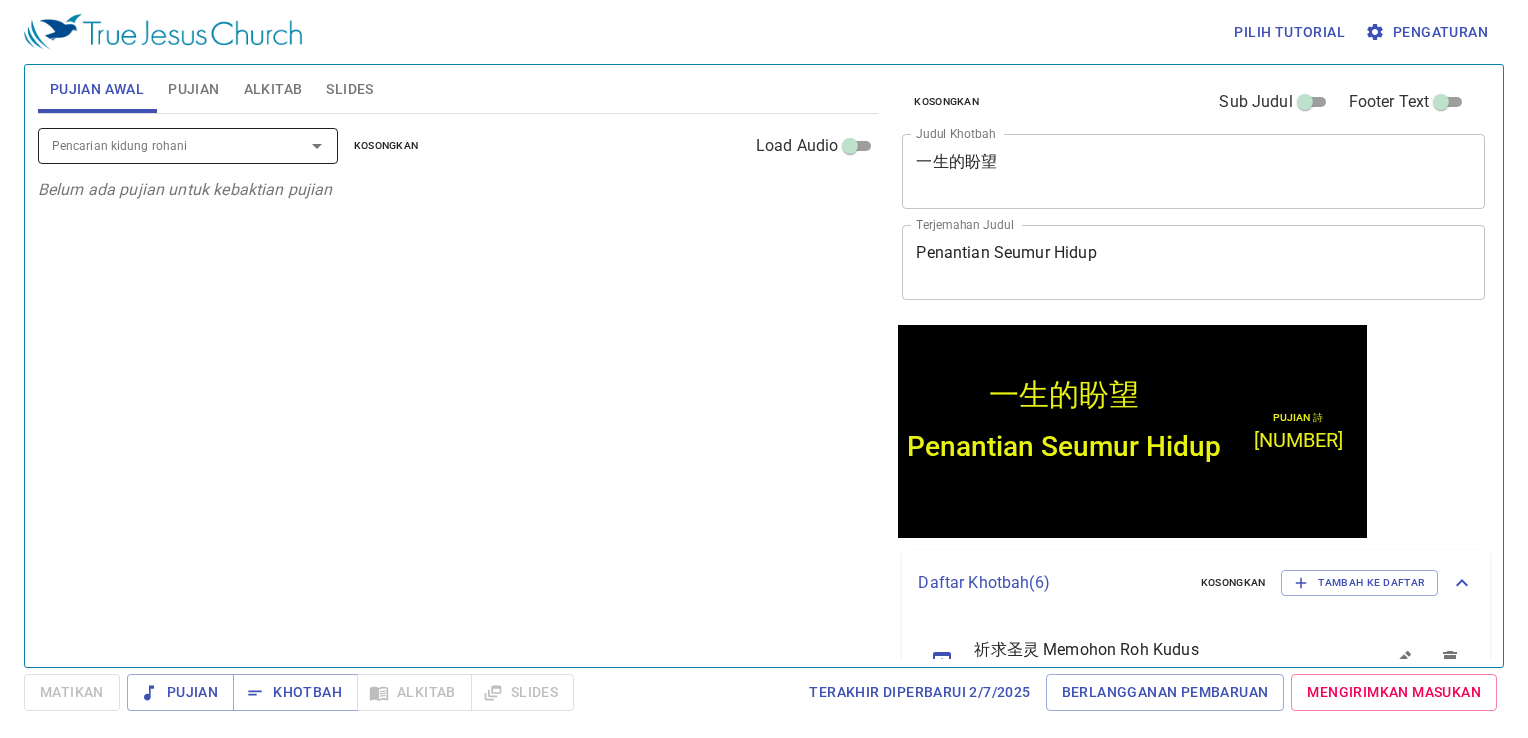 click on "Pencarian kidung rohani" at bounding box center (188, 145) 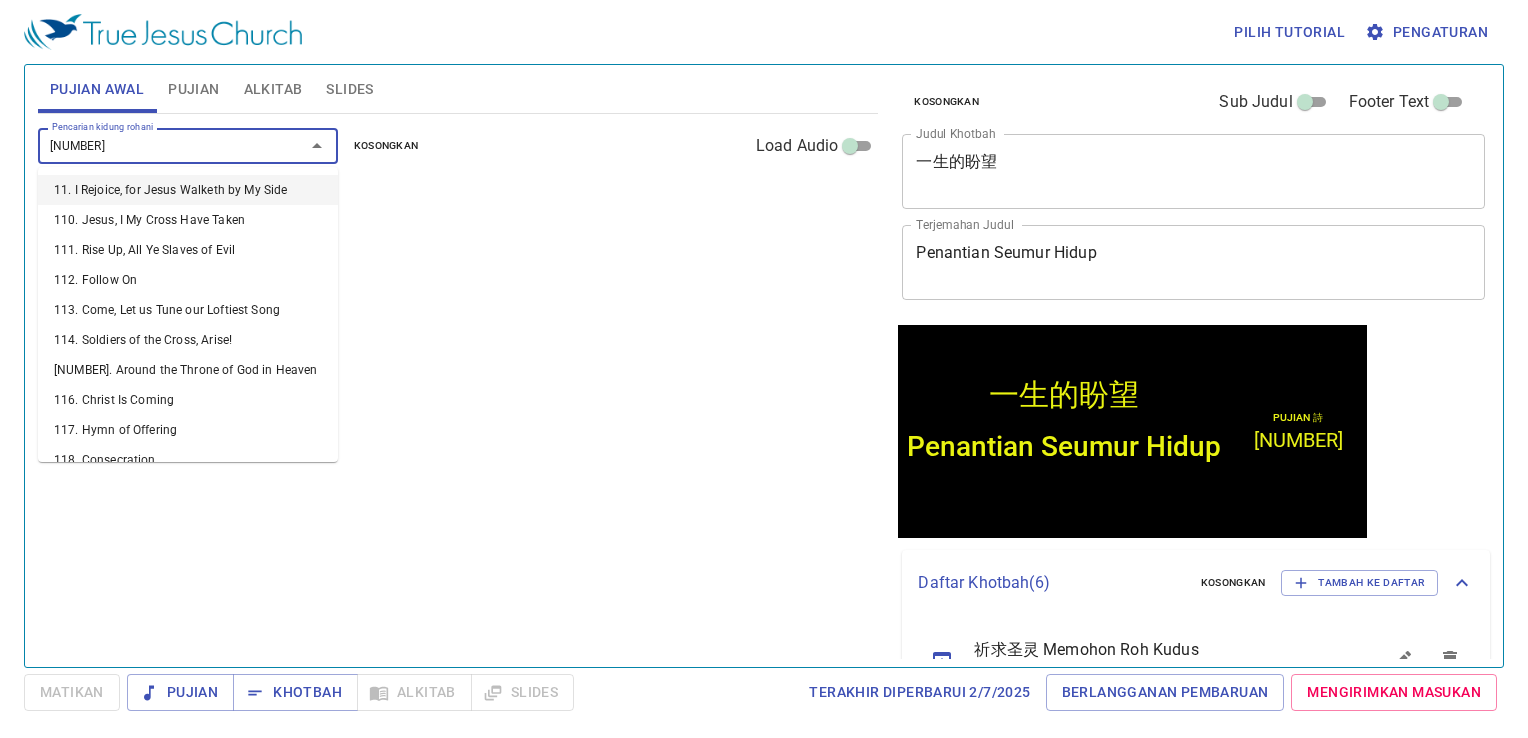type on "[NUMBER]. [TEXT]" 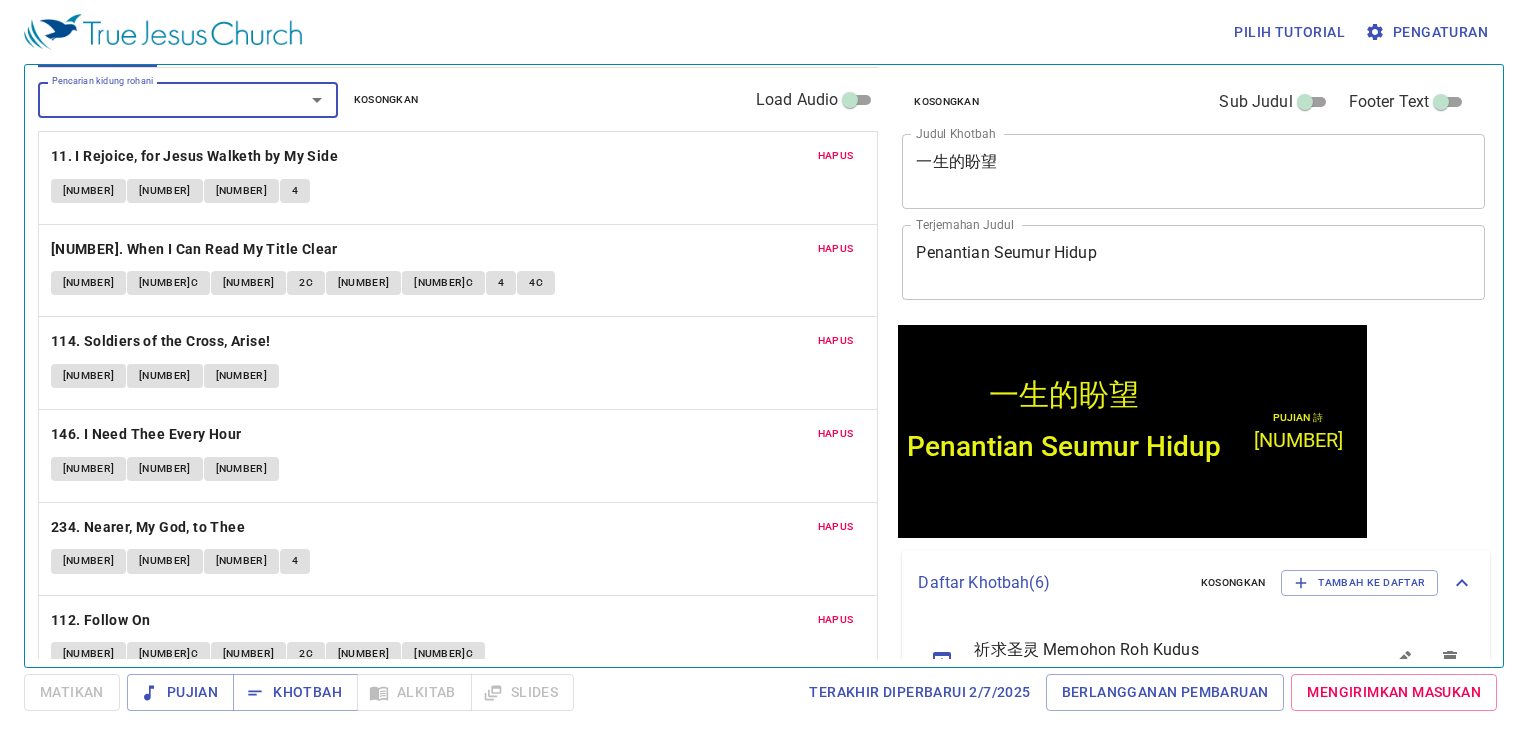 scroll, scrollTop: 71, scrollLeft: 0, axis: vertical 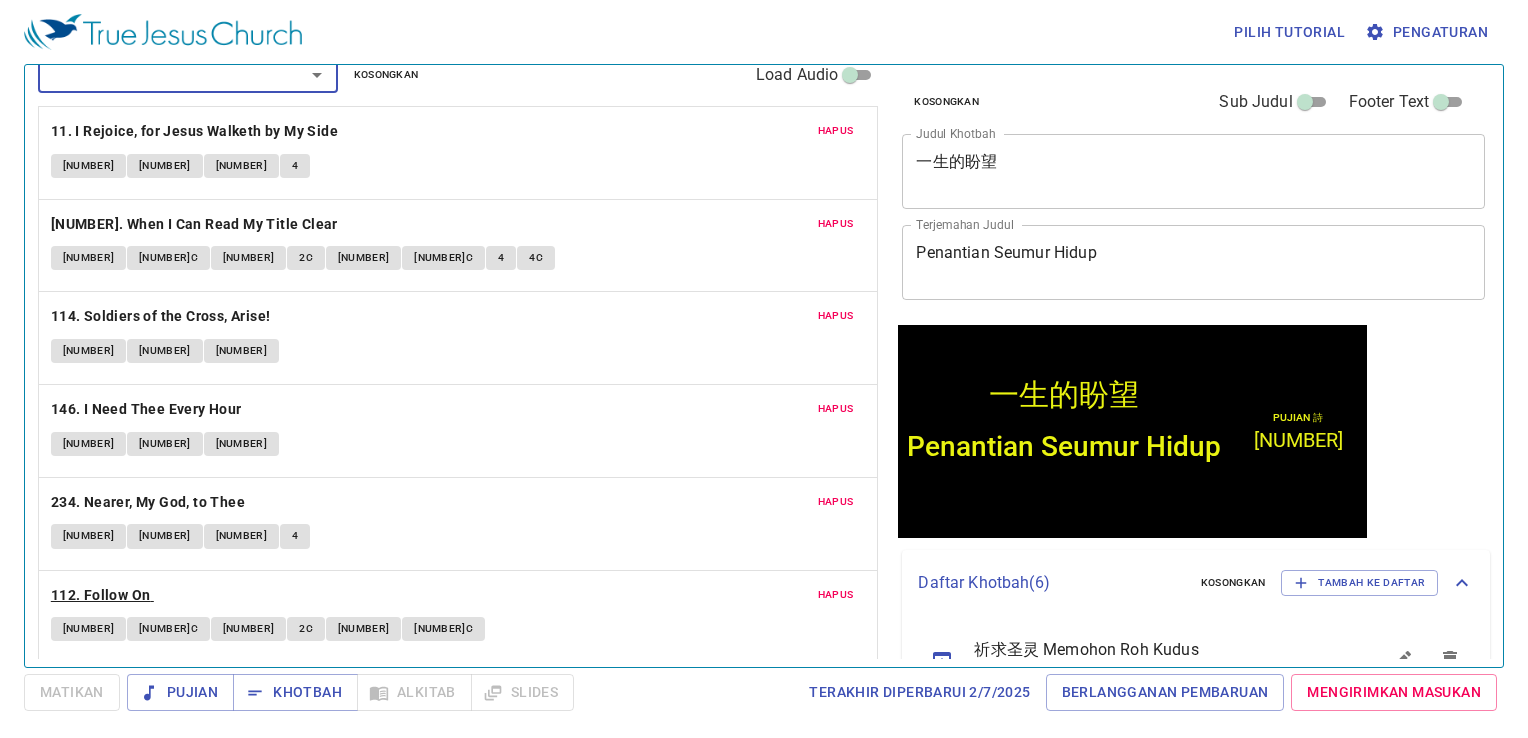 click on "112. Follow On" at bounding box center (194, 131) 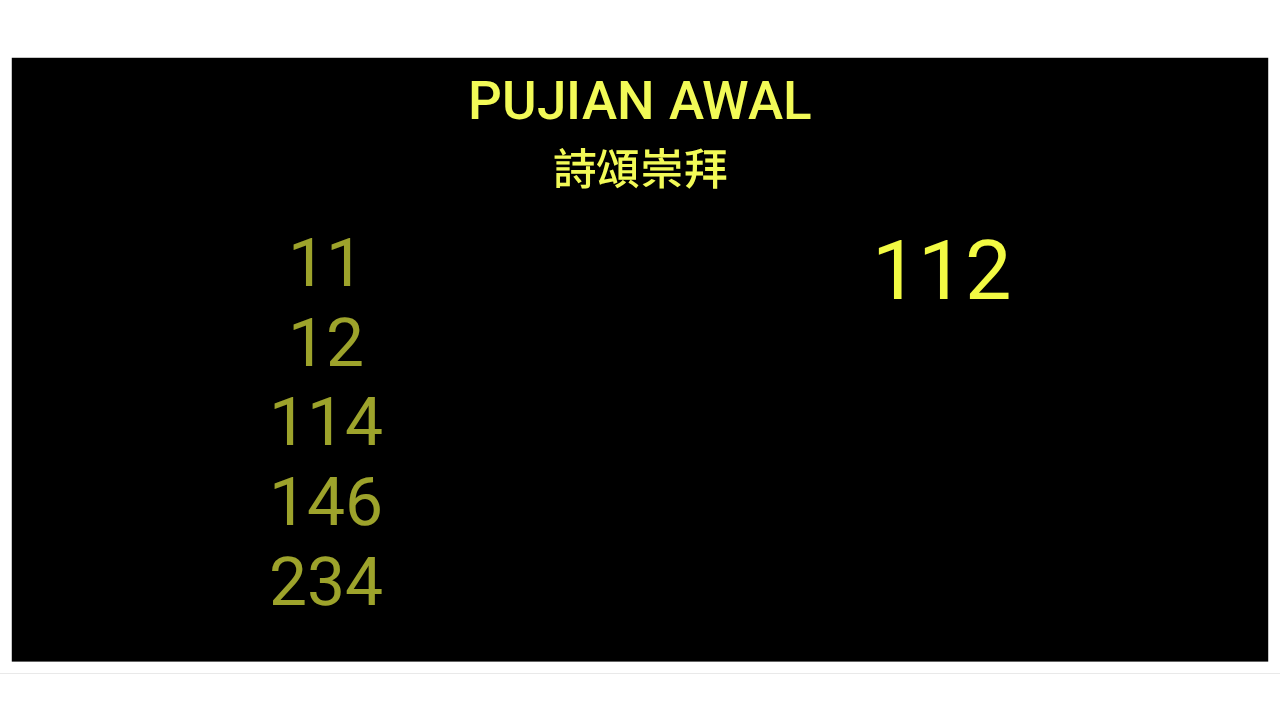 scroll, scrollTop: 0, scrollLeft: 0, axis: both 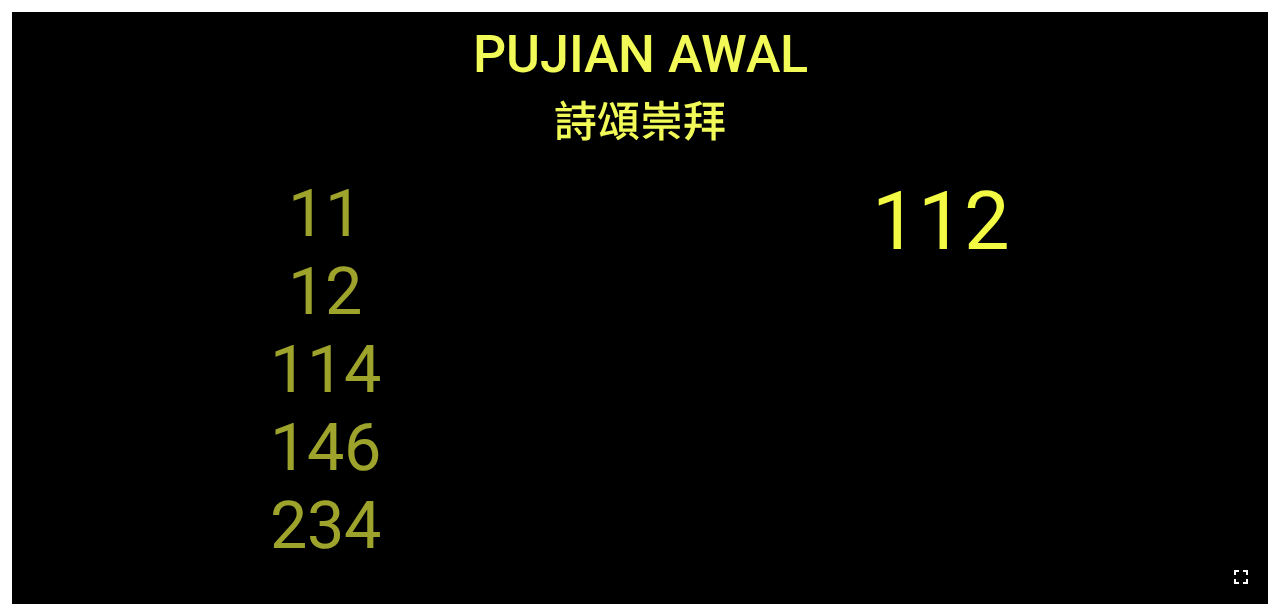 click at bounding box center (1241, 577) 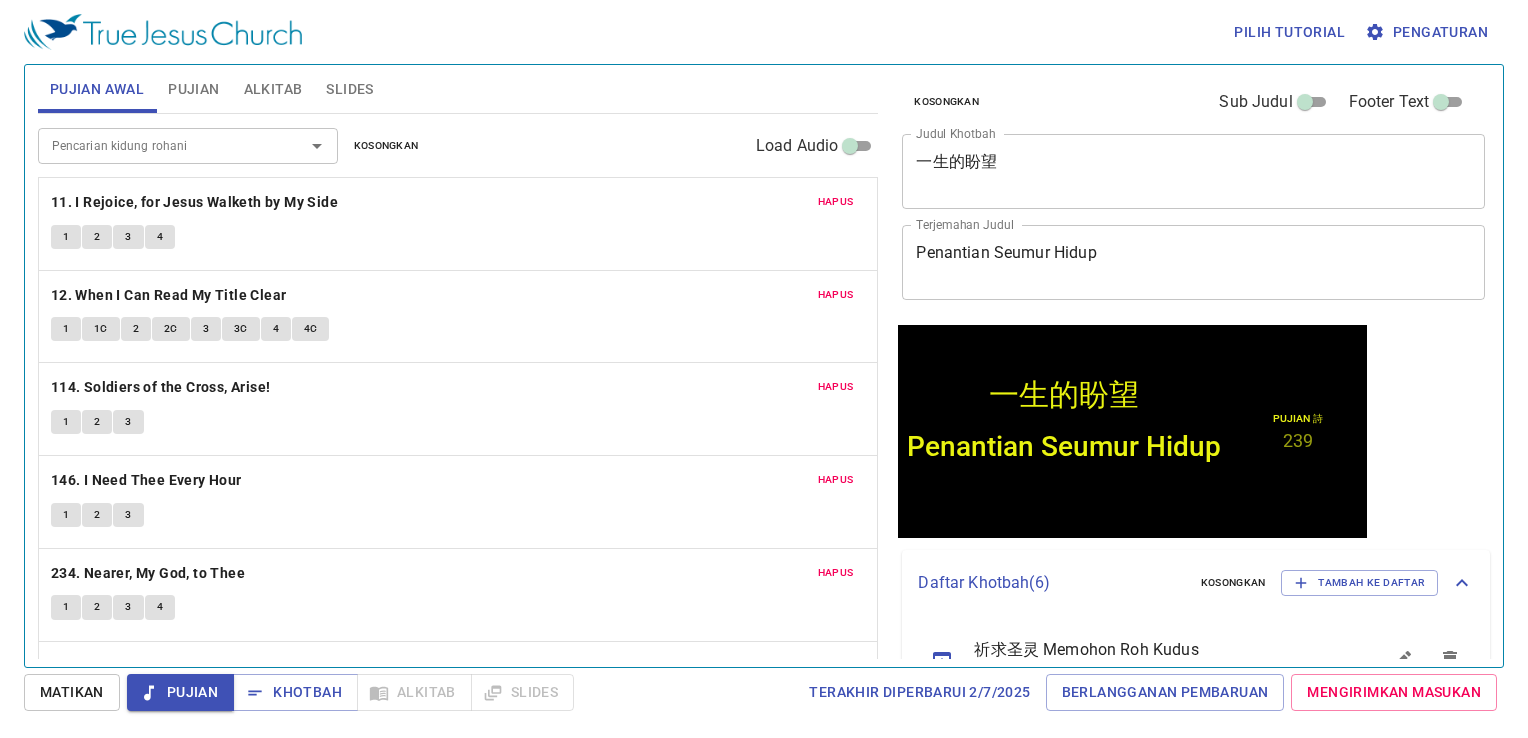 scroll, scrollTop: 0, scrollLeft: 0, axis: both 